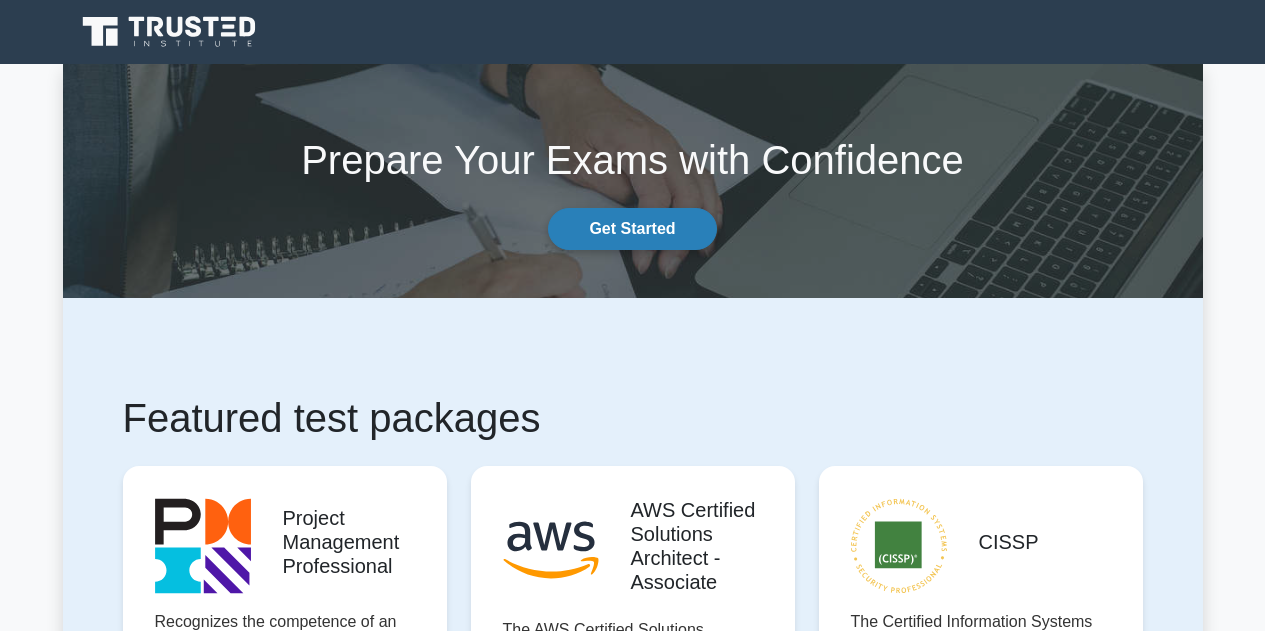 scroll, scrollTop: 0, scrollLeft: 0, axis: both 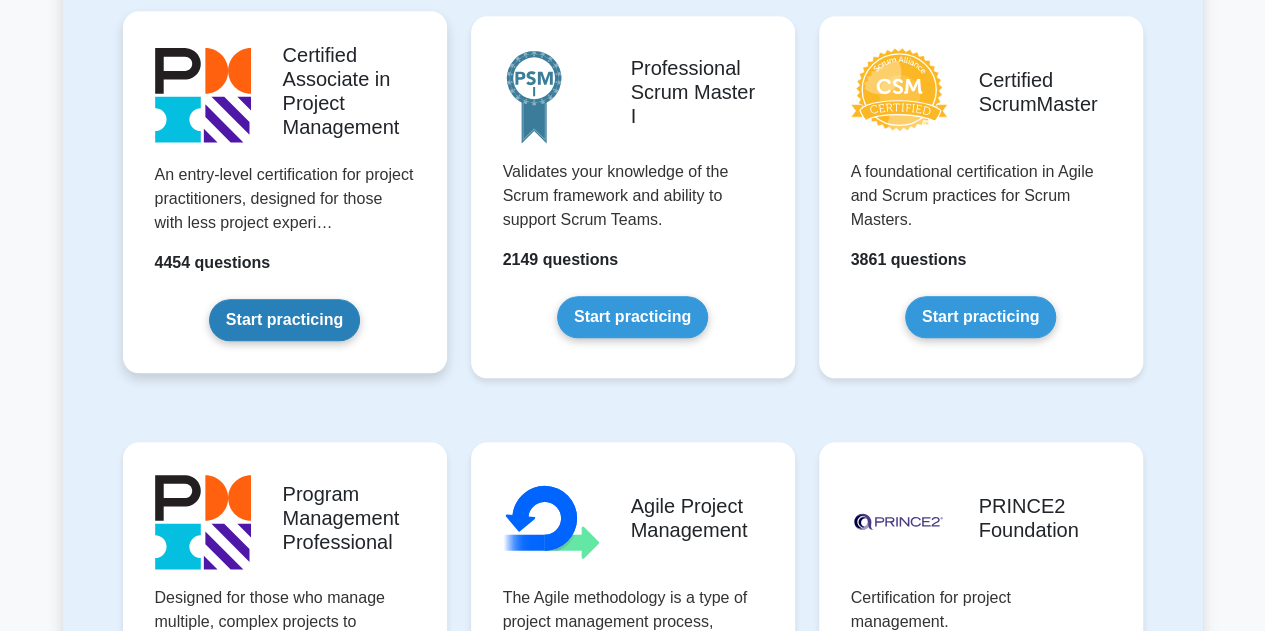 click on "Start practicing" at bounding box center (284, 320) 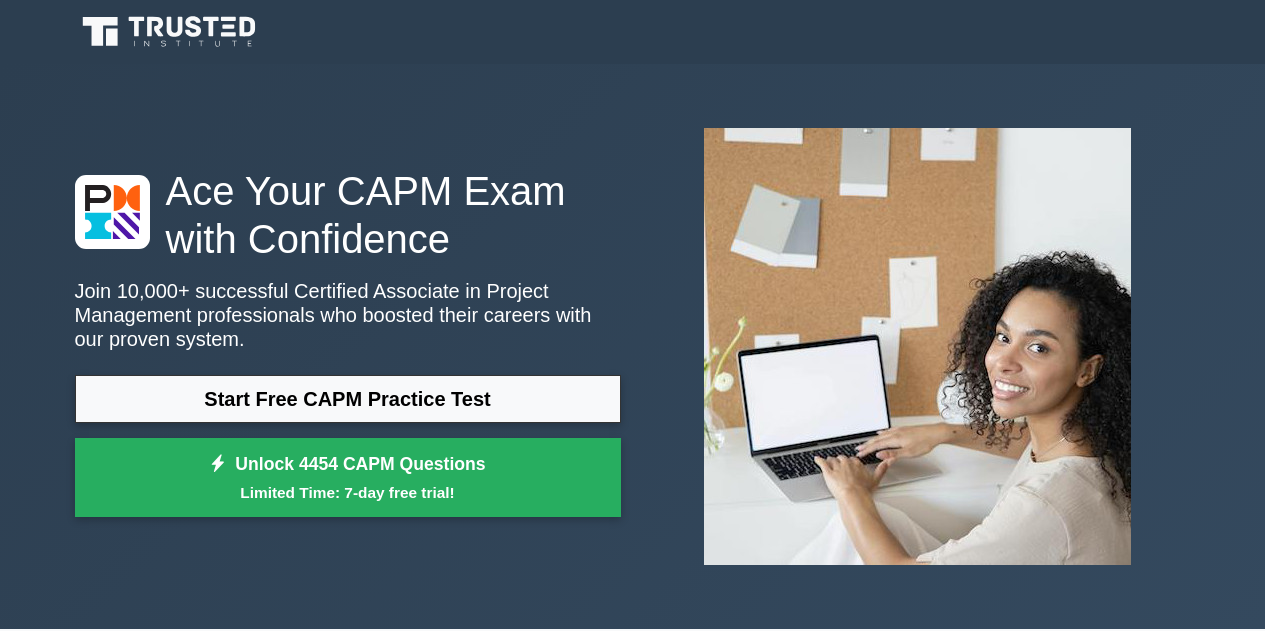 scroll, scrollTop: 0, scrollLeft: 0, axis: both 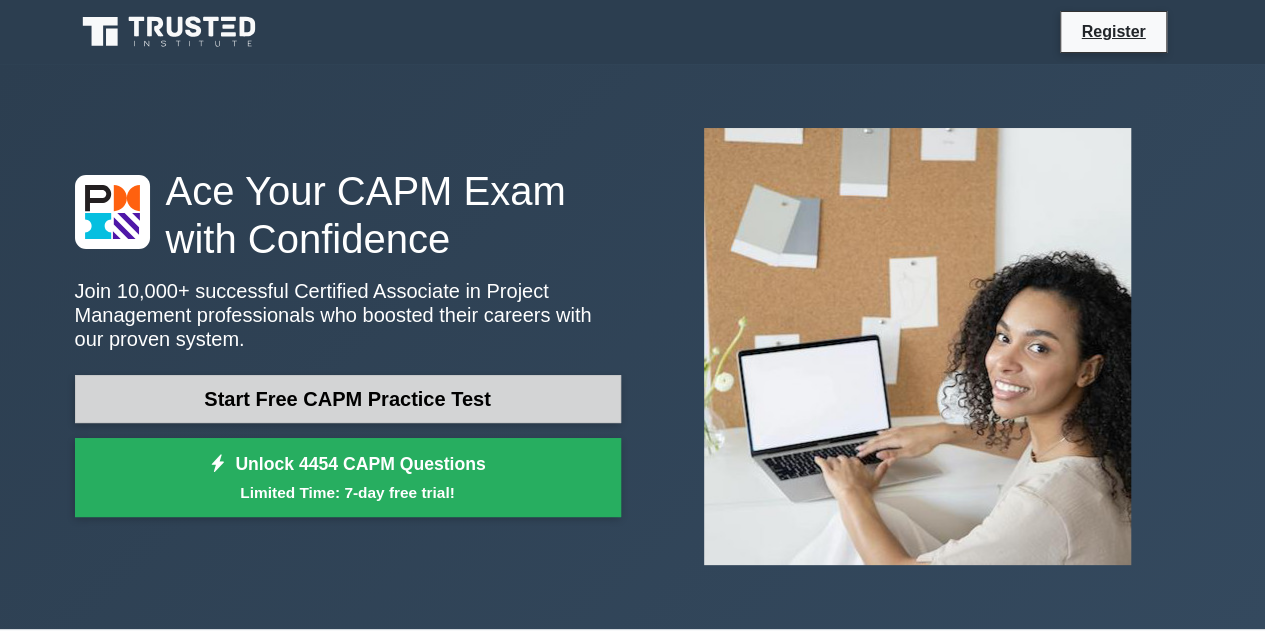 click on "Start Free CAPM Practice Test" at bounding box center (348, 399) 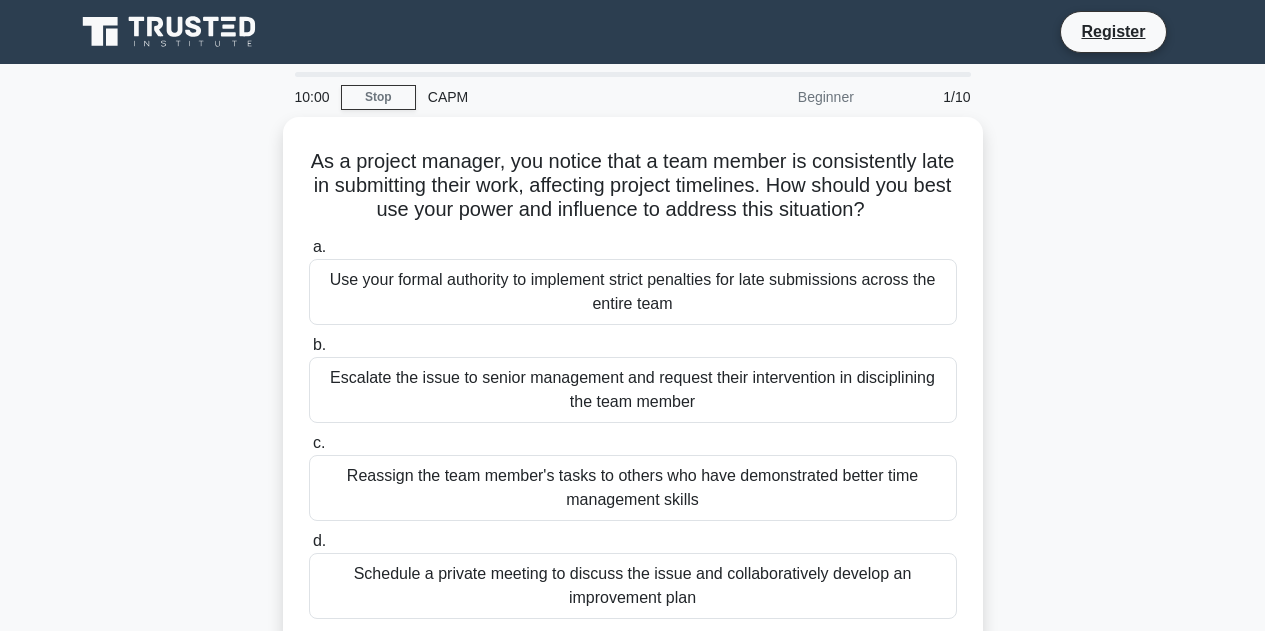 scroll, scrollTop: 0, scrollLeft: 0, axis: both 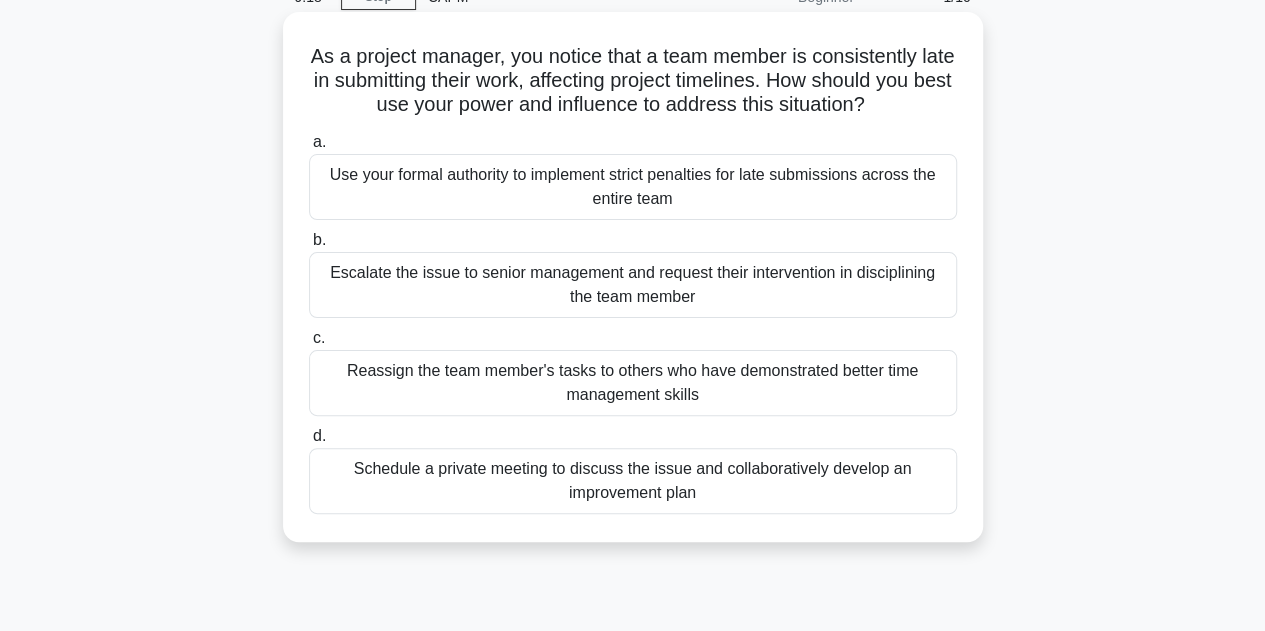 click on "Schedule a private meeting to discuss the issue and collaboratively develop an improvement plan" at bounding box center [633, 481] 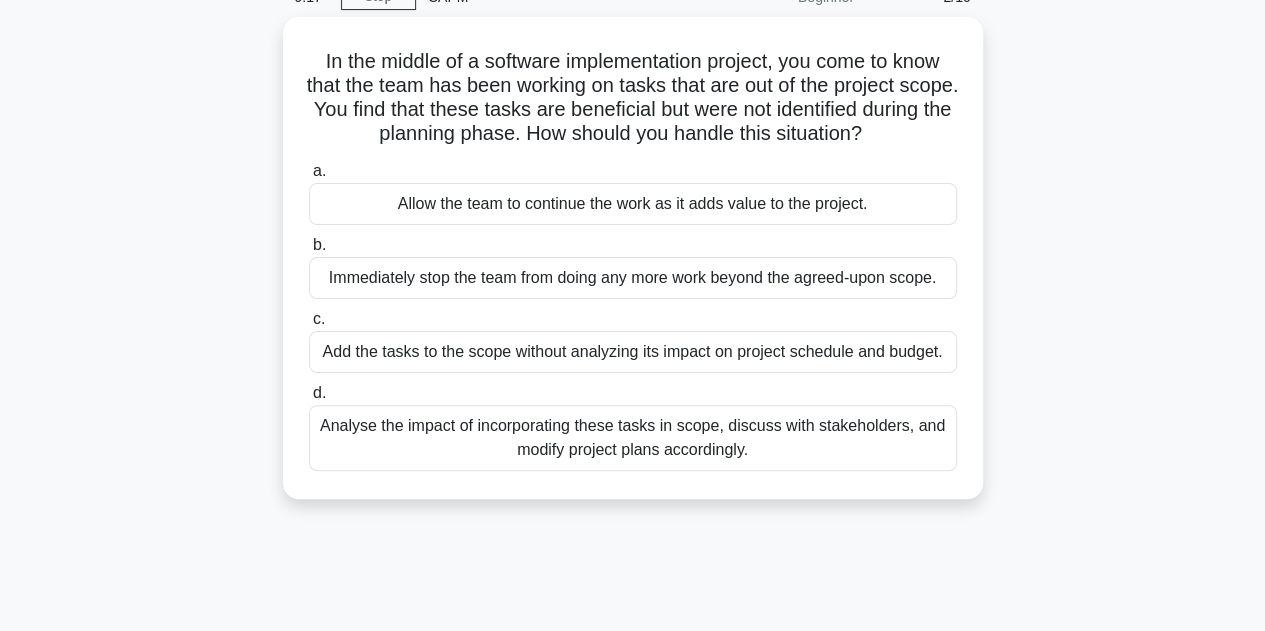 scroll, scrollTop: 0, scrollLeft: 0, axis: both 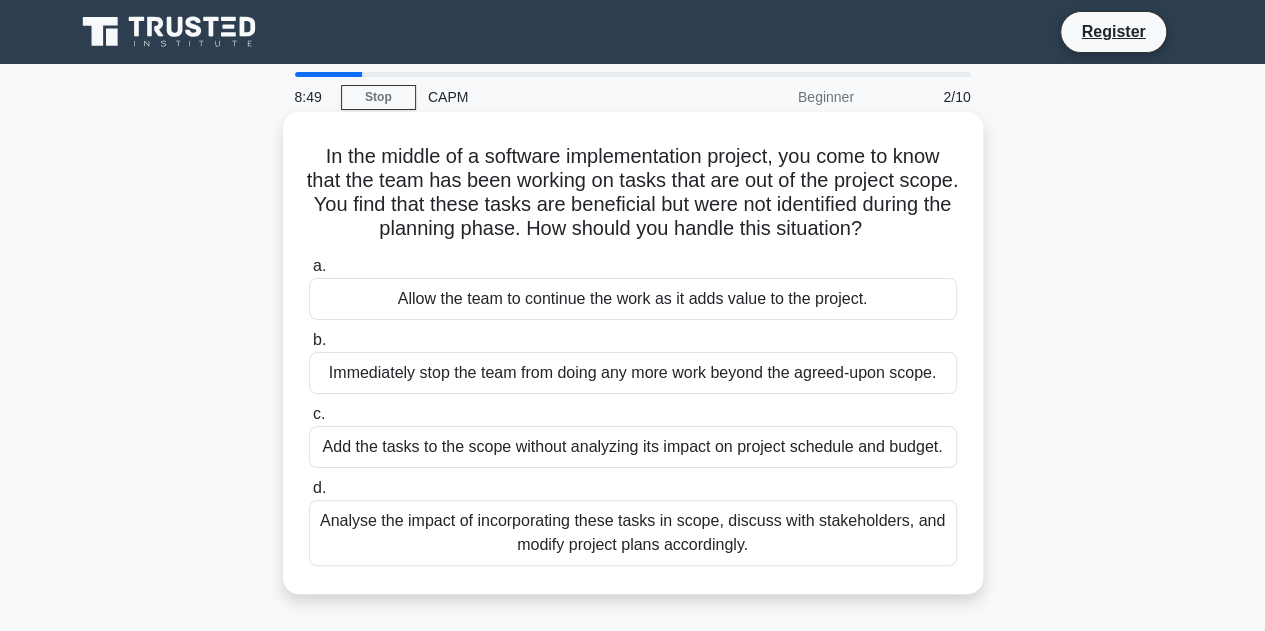 click on "Analyse the impact of incorporating these tasks in scope, discuss with stakeholders, and modify project plans accordingly." at bounding box center [633, 533] 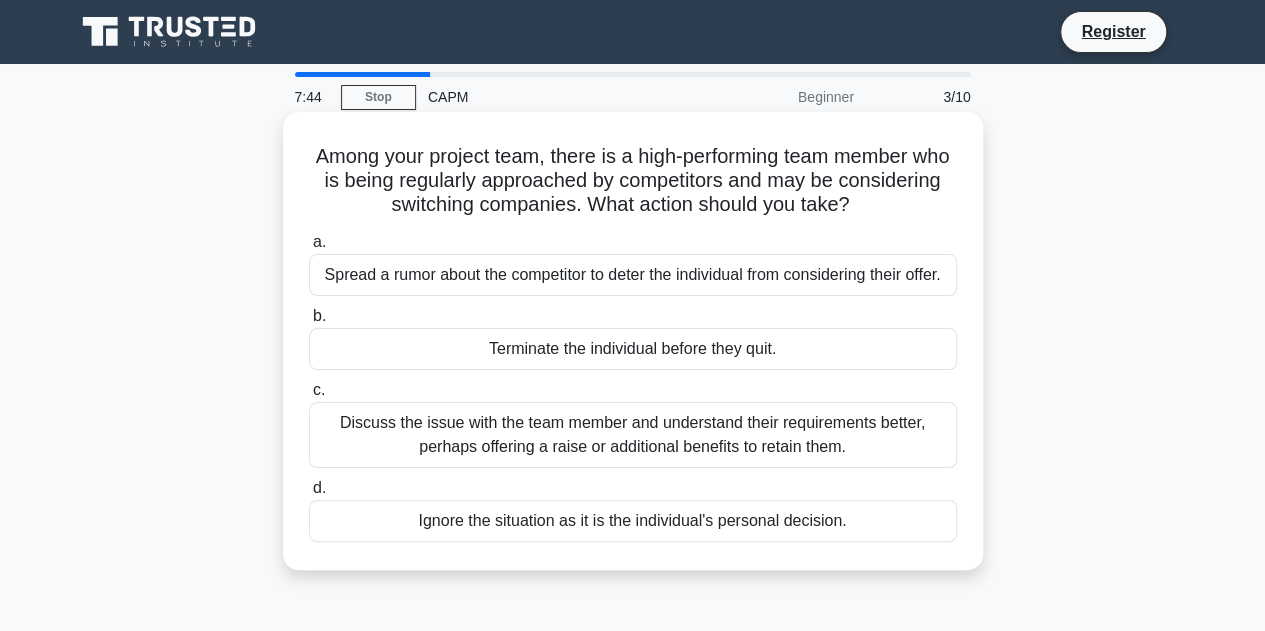 click on "Discuss the issue with the team member and understand their requirements better, perhaps offering a raise or additional benefits to retain them." at bounding box center (633, 435) 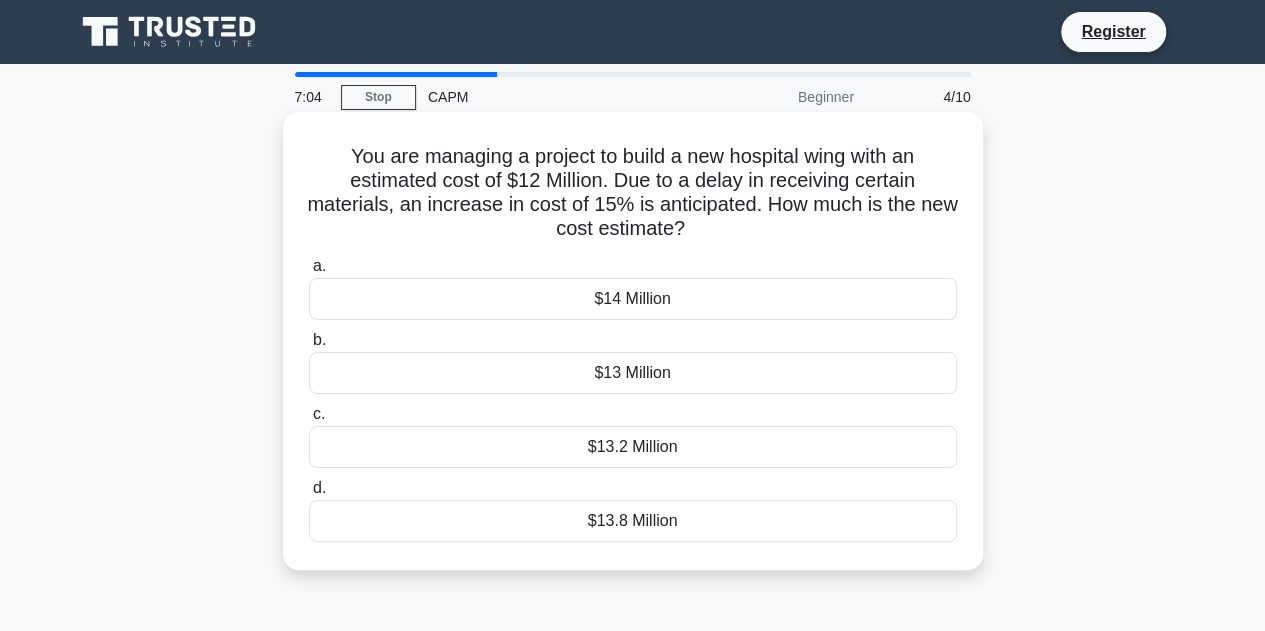 click on "$13.8 Million" at bounding box center (633, 521) 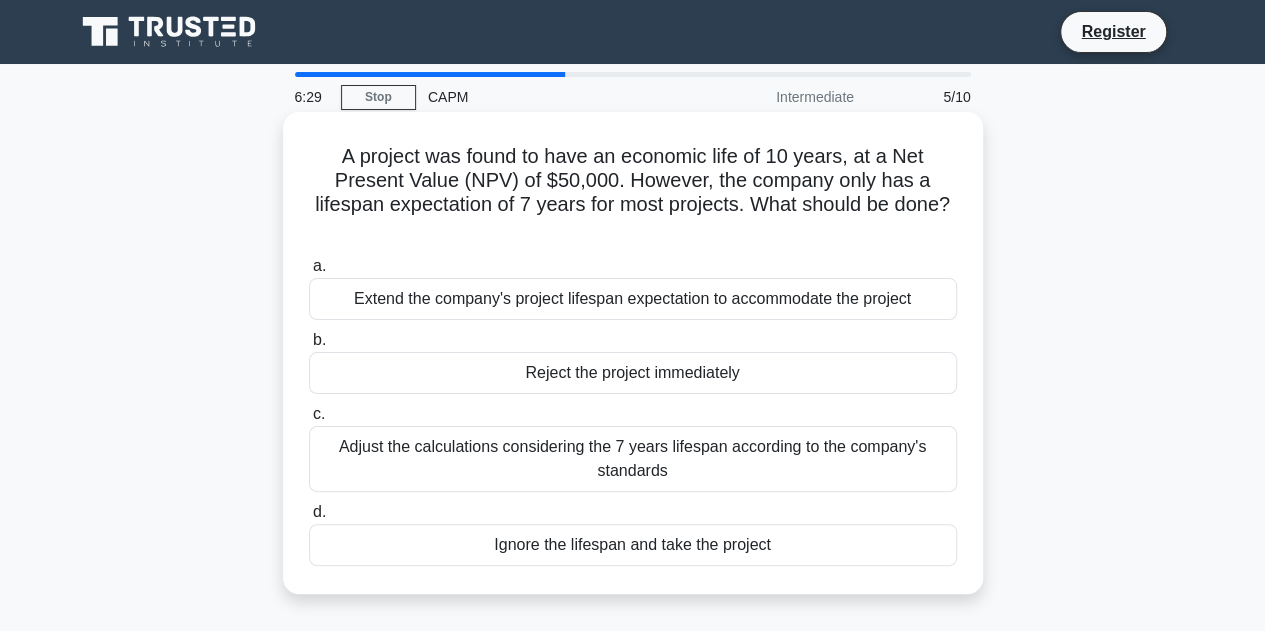 click on "Extend the company's project lifespan expectation to accommodate the project" at bounding box center [633, 299] 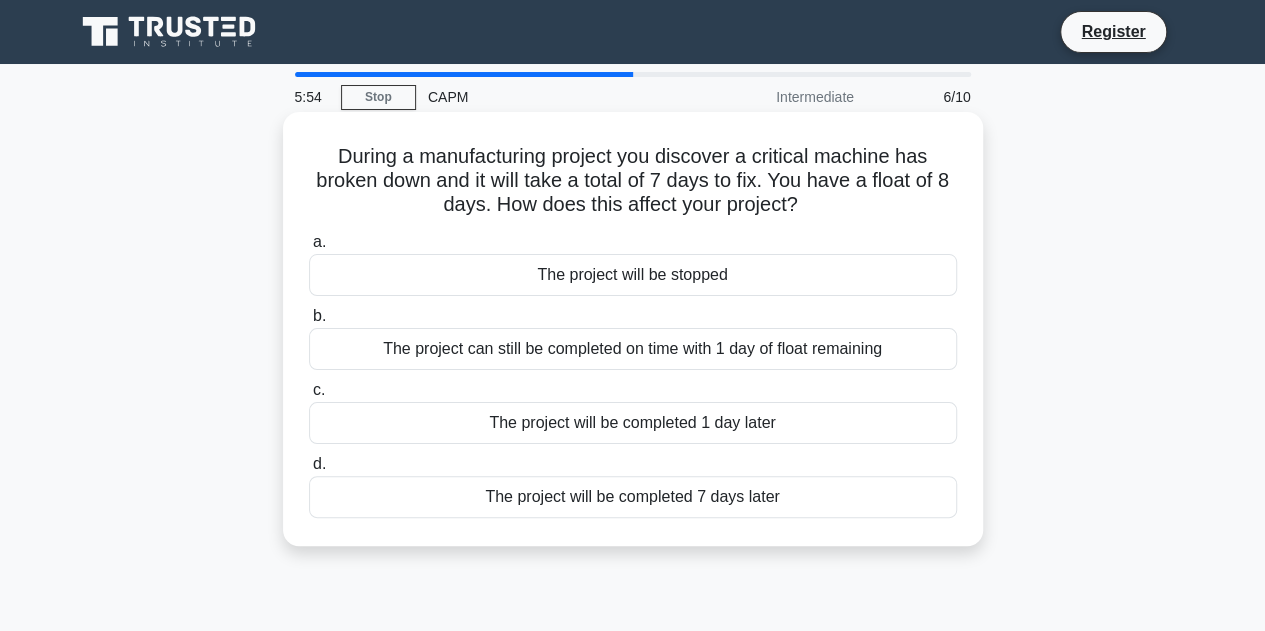 click on "The project can still be completed on time with 1 day of float remaining" at bounding box center (633, 349) 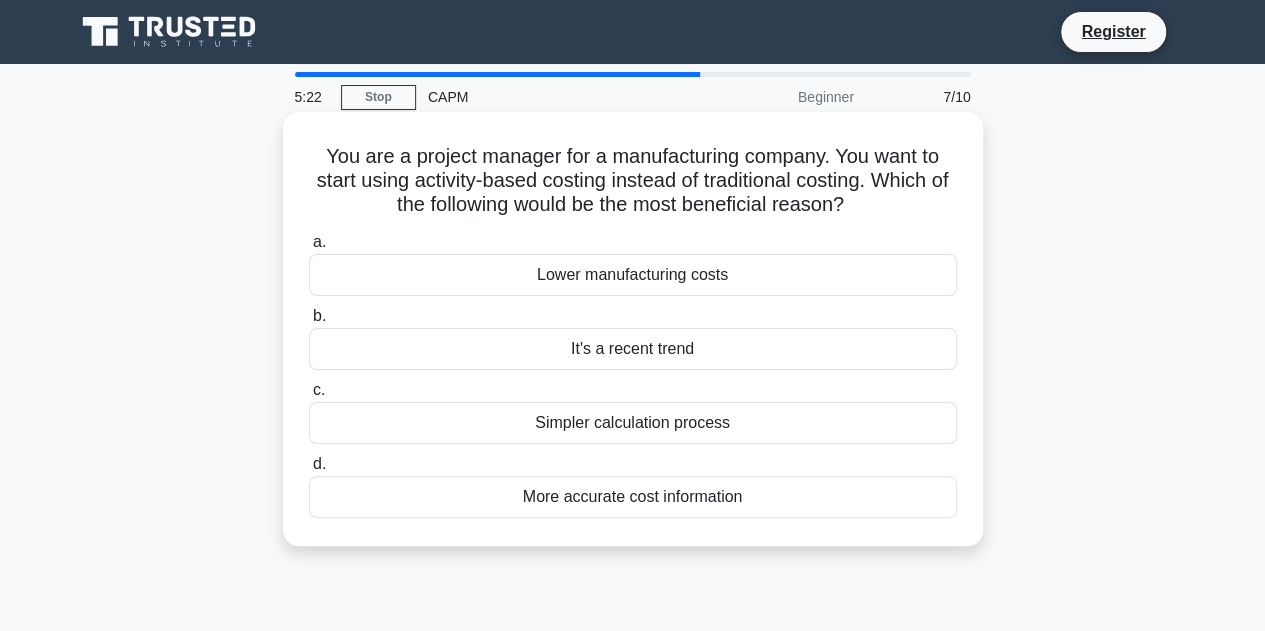 click on "More accurate cost information" at bounding box center [633, 497] 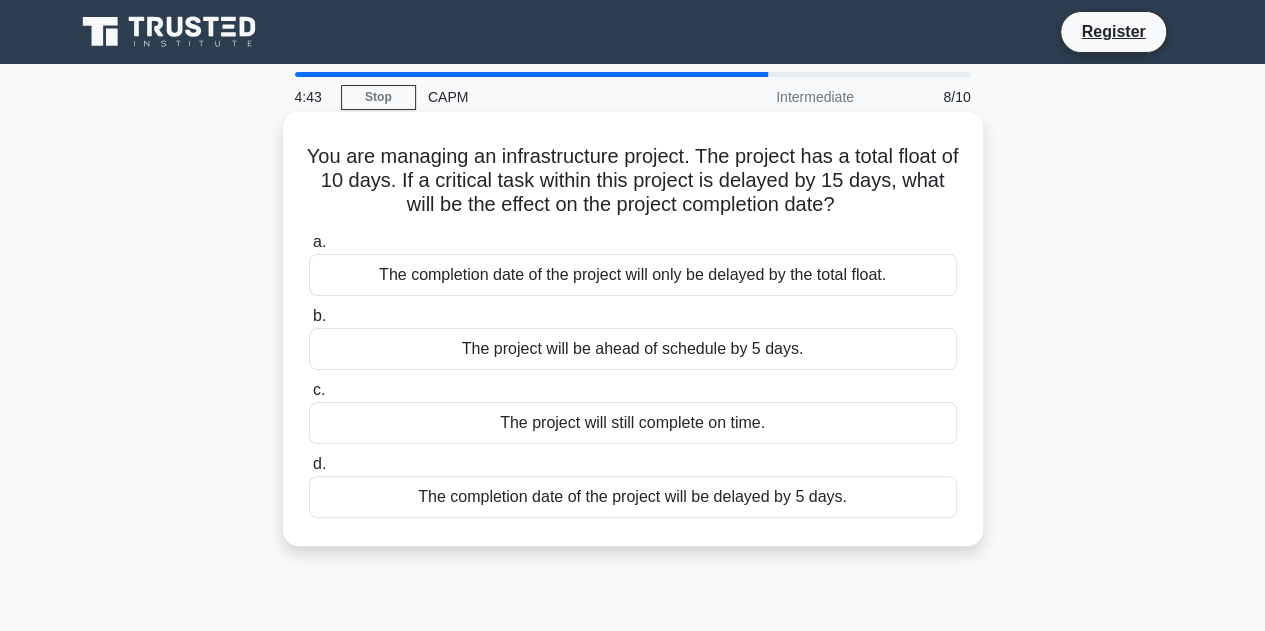 click on "The project will be ahead of schedule by 5 days." at bounding box center (633, 349) 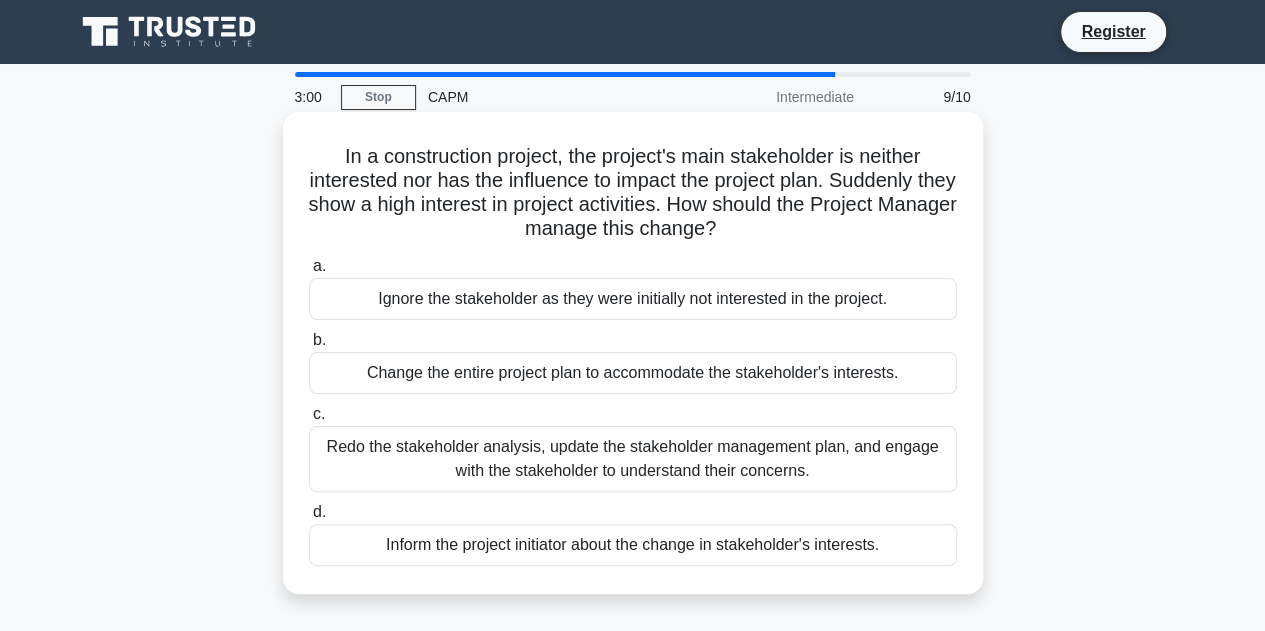 click on "Redo the stakeholder analysis, update the stakeholder management plan, and engage with the stakeholder to understand their concerns." at bounding box center [633, 459] 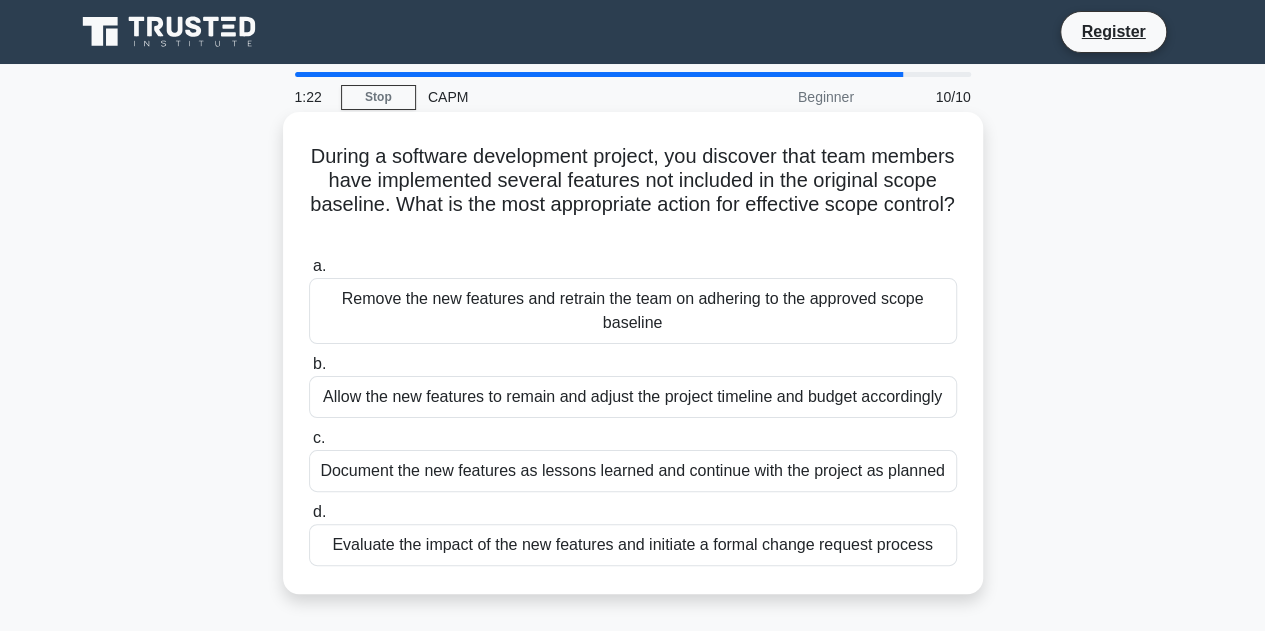 click on "Evaluate the impact of the new features and initiate a formal change request process" at bounding box center (633, 545) 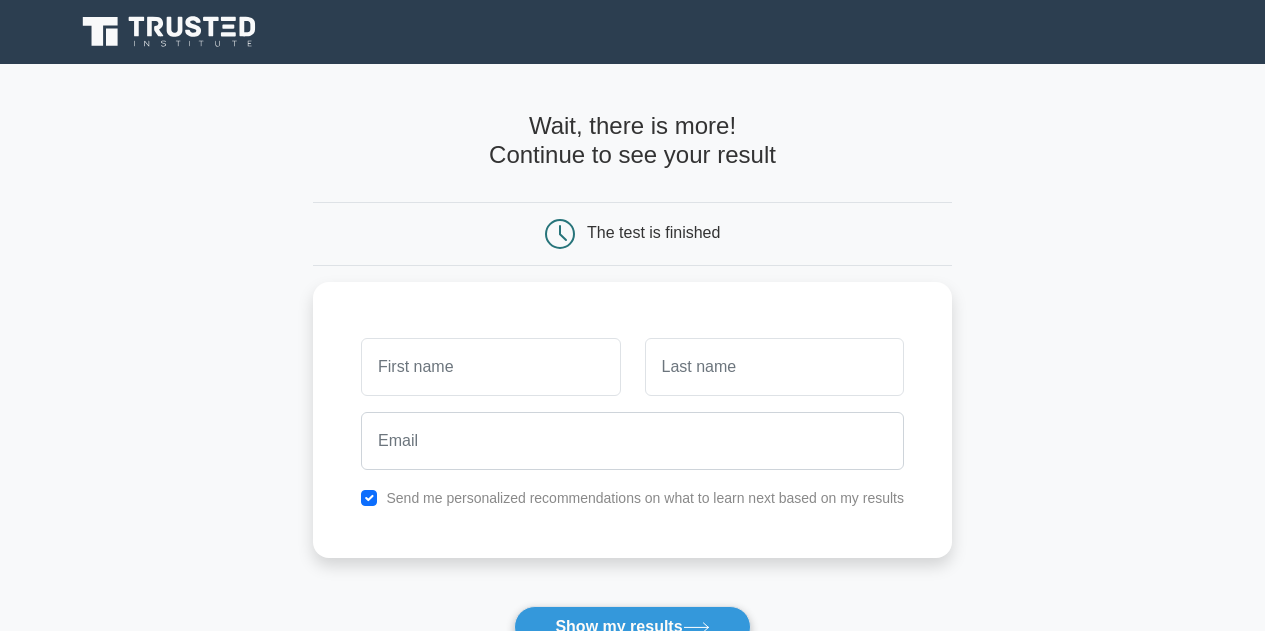 scroll, scrollTop: 0, scrollLeft: 0, axis: both 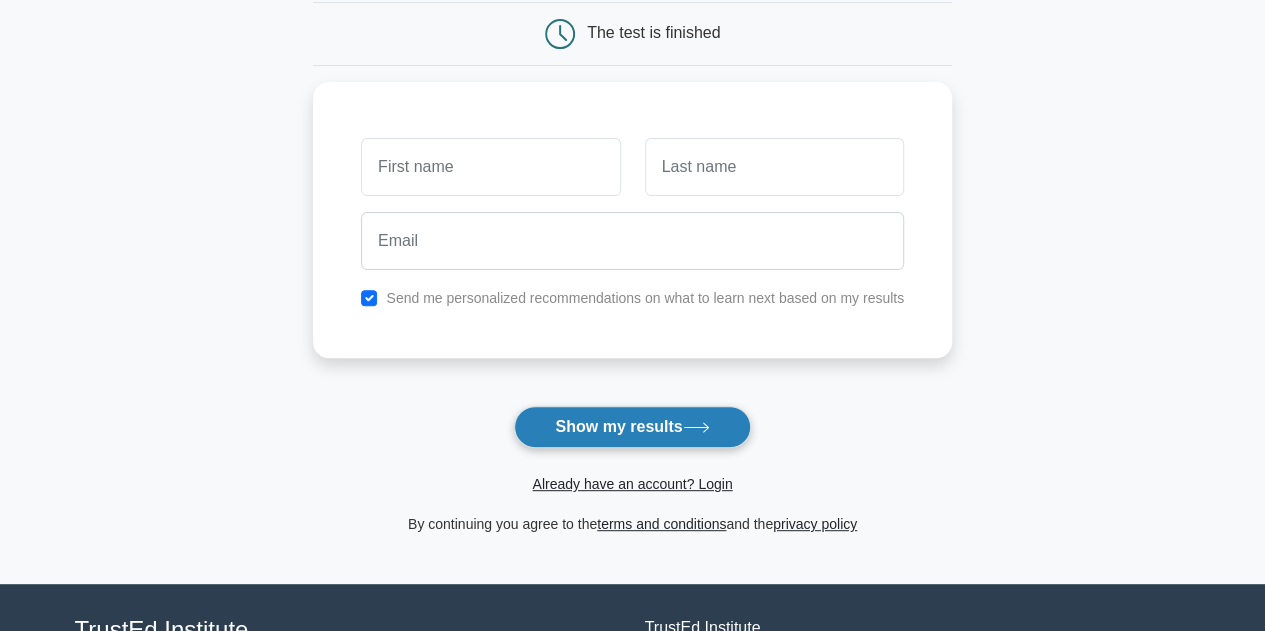click on "Show my results" at bounding box center (632, 427) 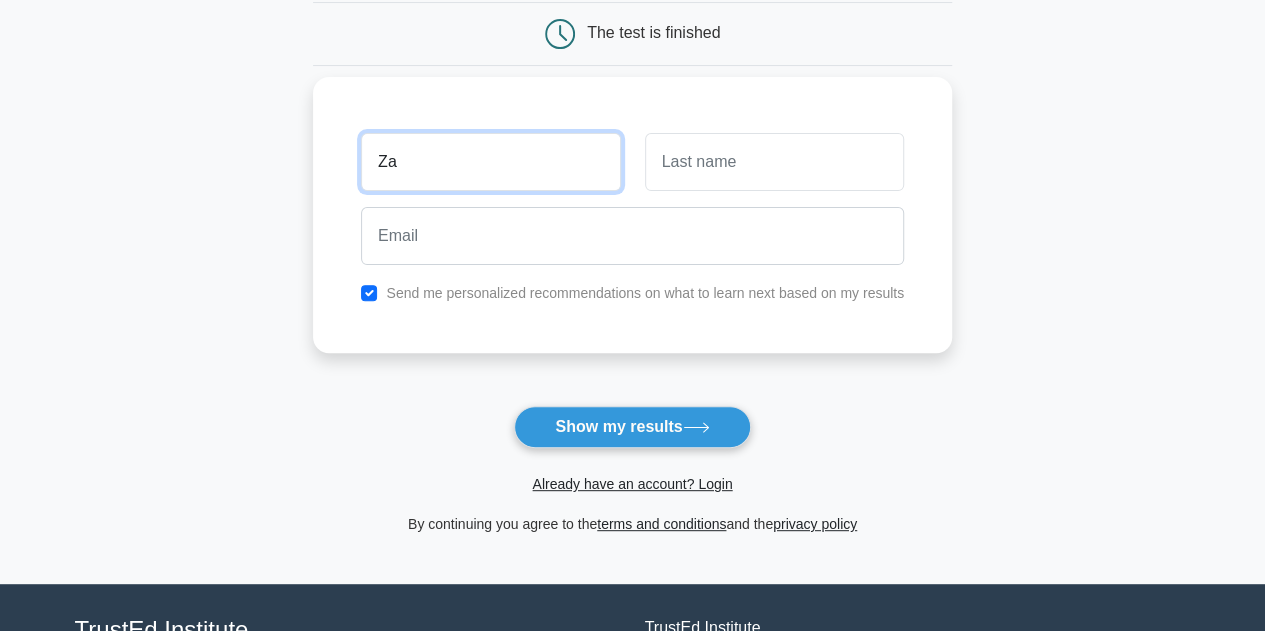 type on "[FIRST]" 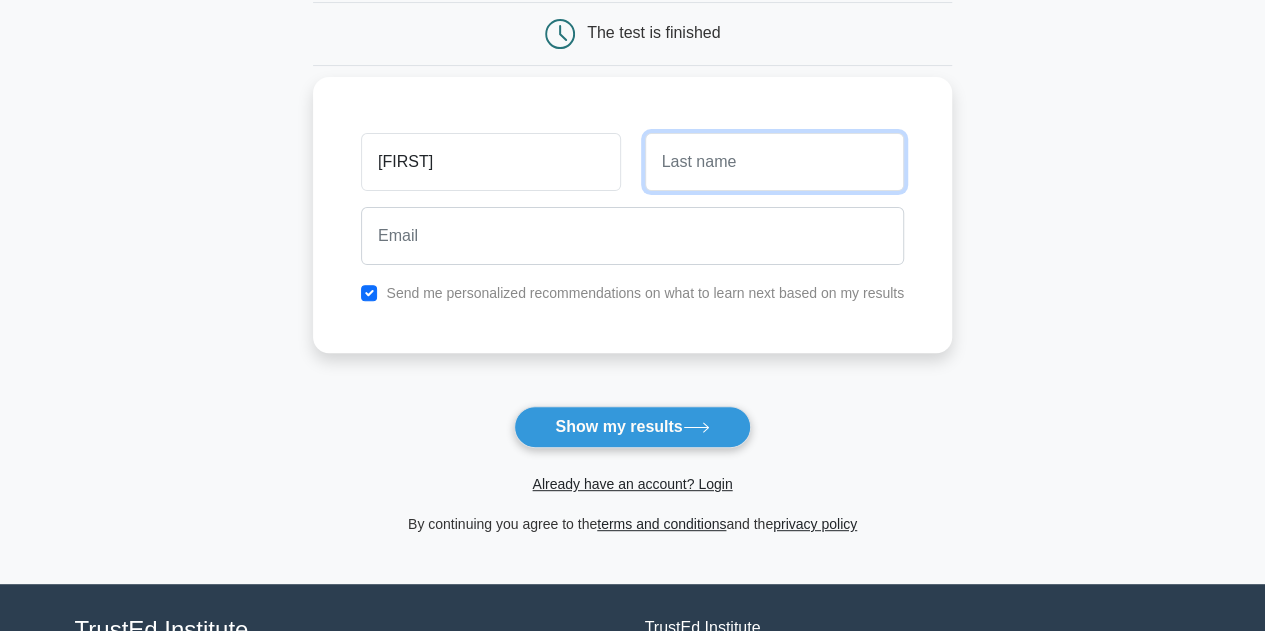 click at bounding box center (774, 162) 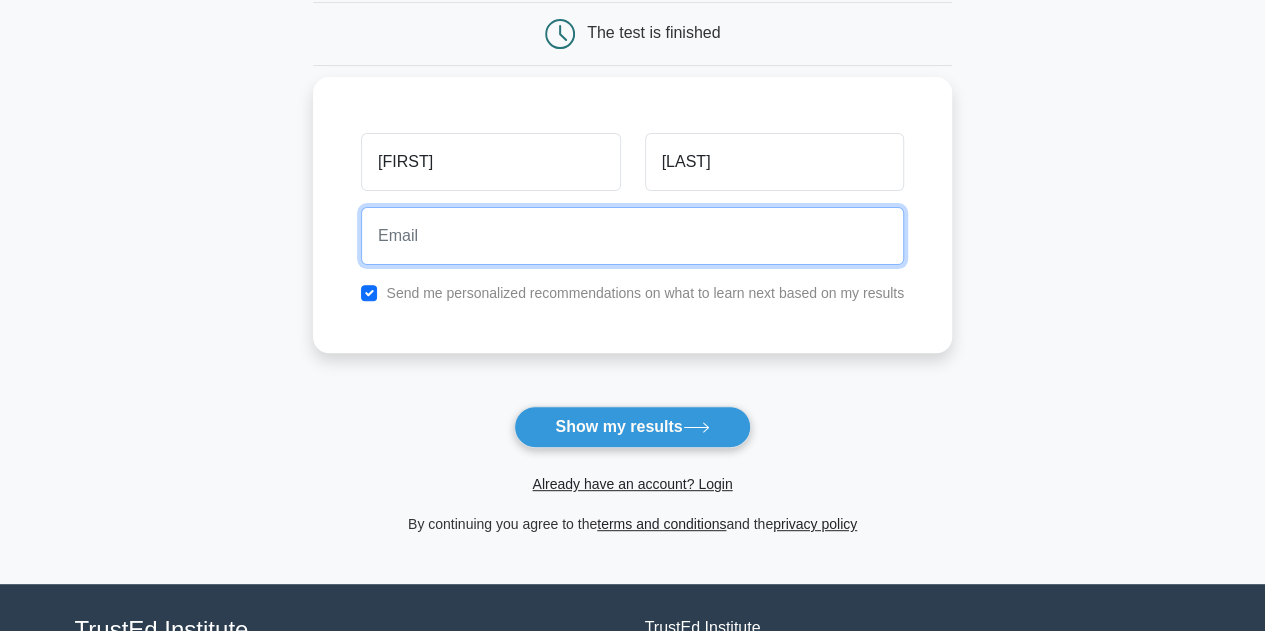 click at bounding box center (632, 236) 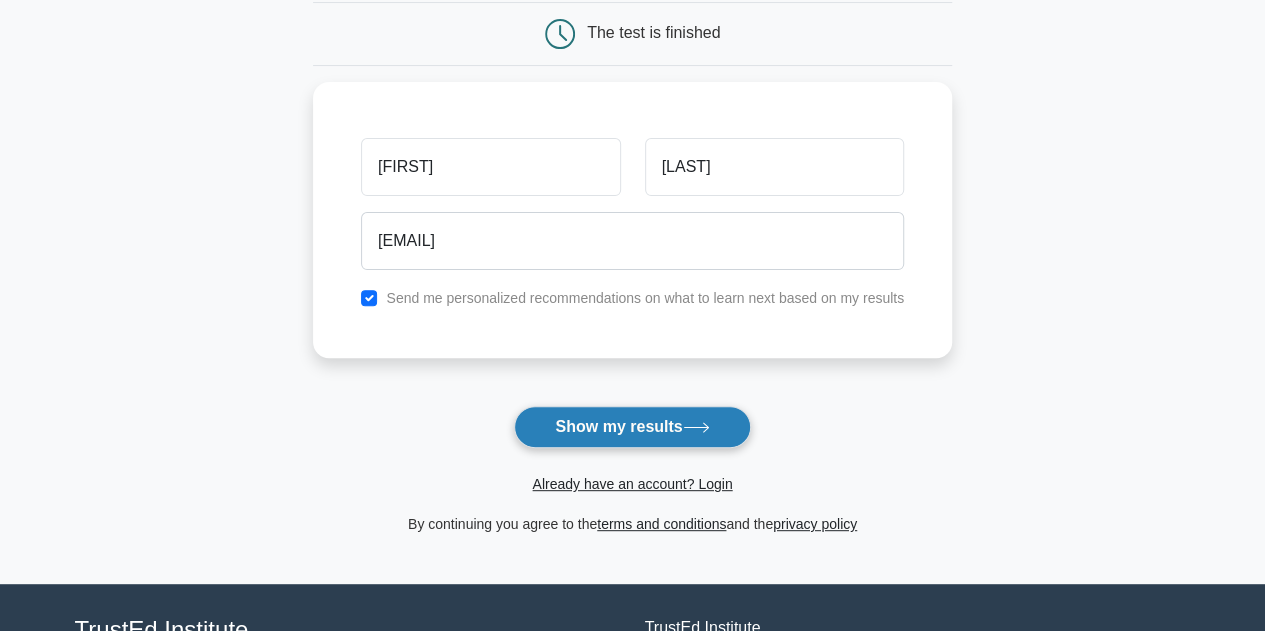 click on "Show my results" at bounding box center (632, 427) 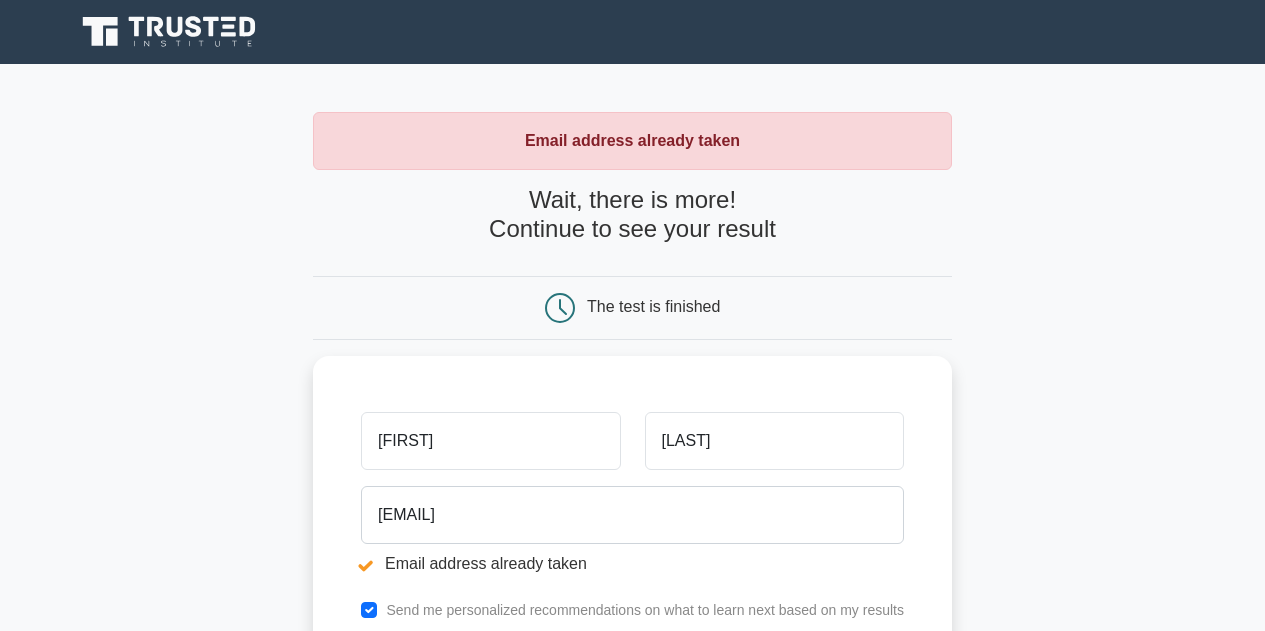 scroll, scrollTop: 0, scrollLeft: 0, axis: both 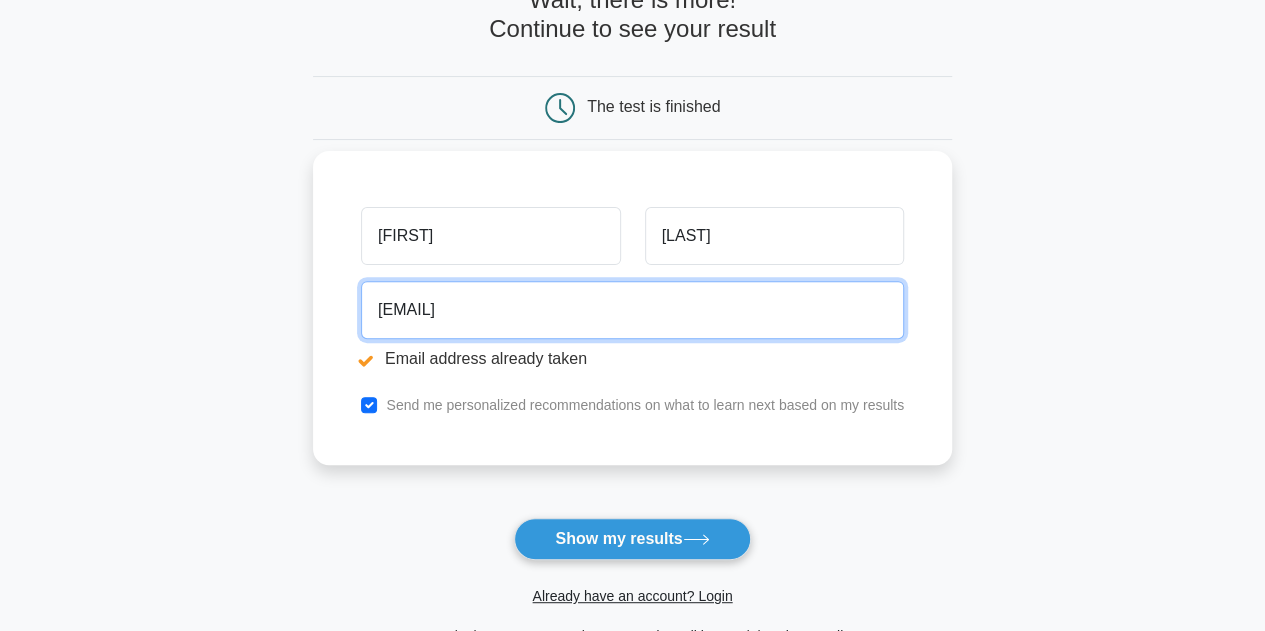 click on "[EMAIL]" at bounding box center [632, 310] 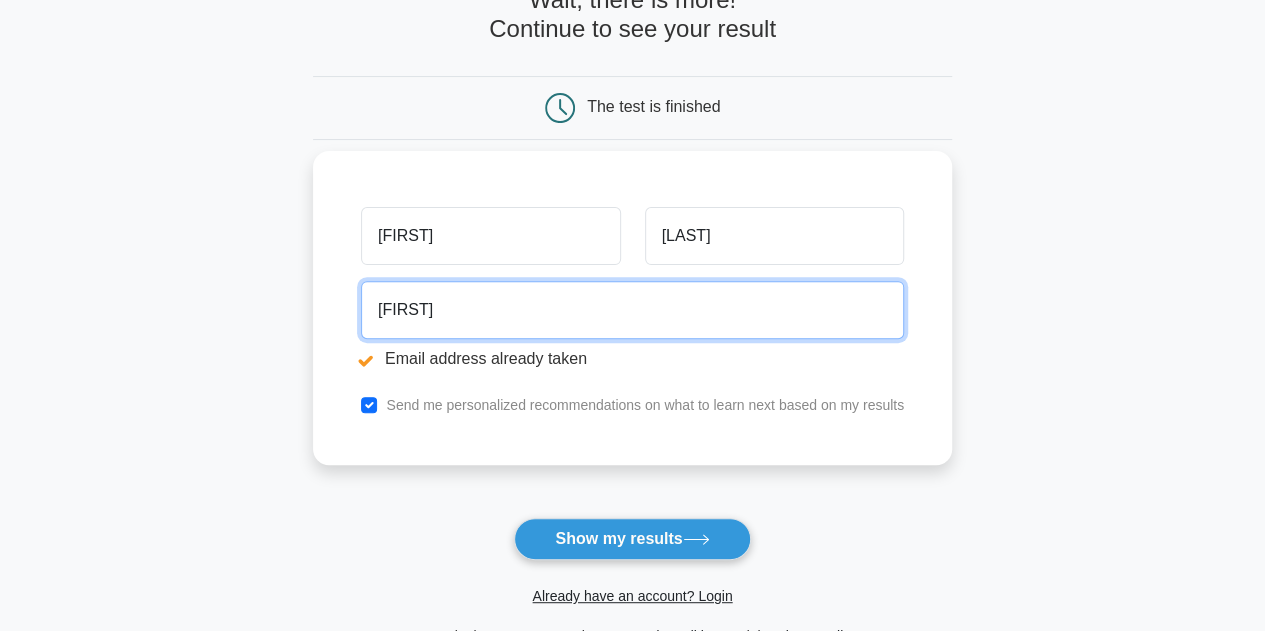 type on "[EMAIL]" 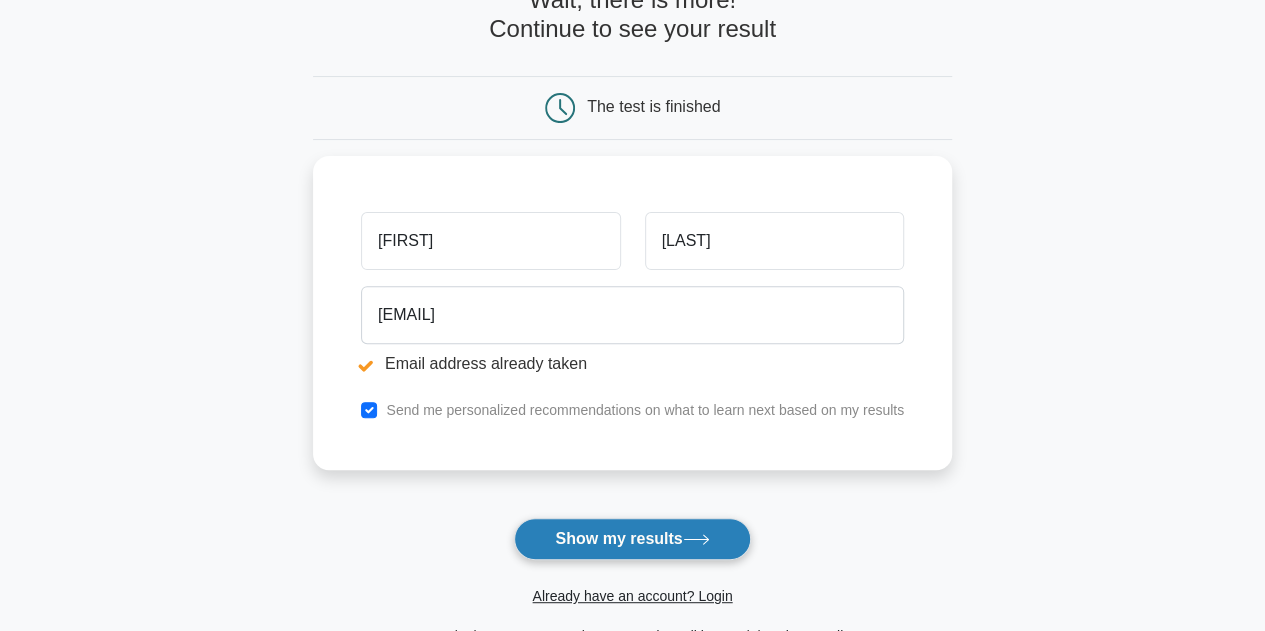 click on "Show my results" at bounding box center [632, 539] 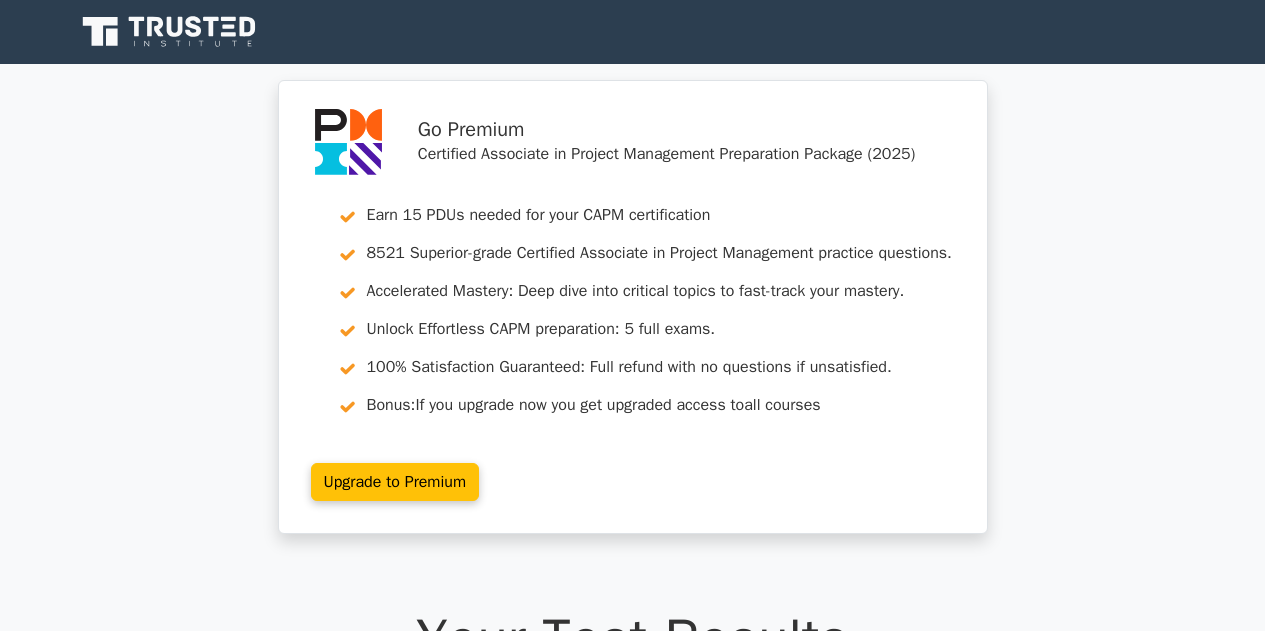scroll, scrollTop: 0, scrollLeft: 0, axis: both 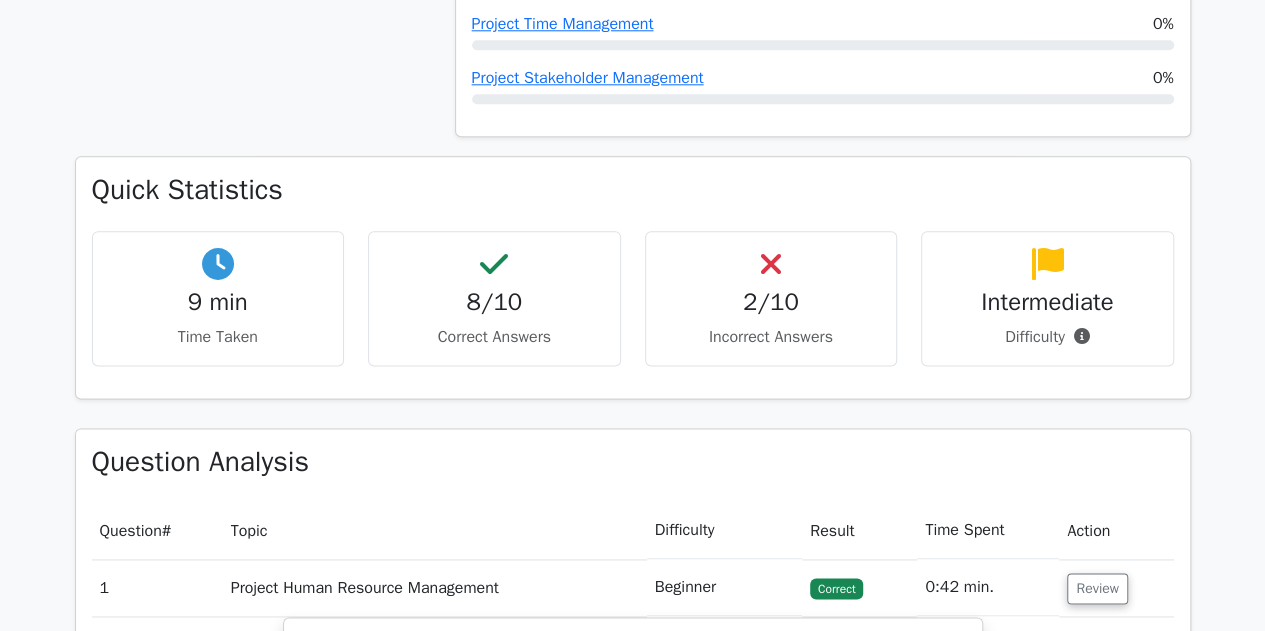 click on "2/10" at bounding box center (771, 302) 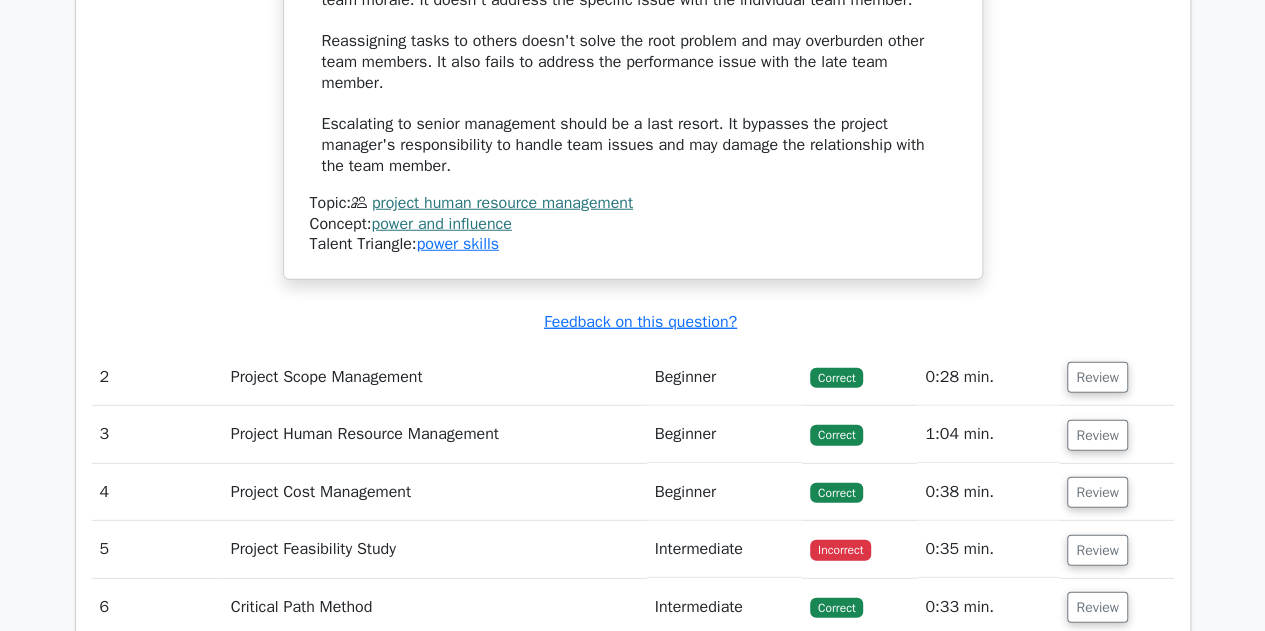 scroll, scrollTop: 2800, scrollLeft: 0, axis: vertical 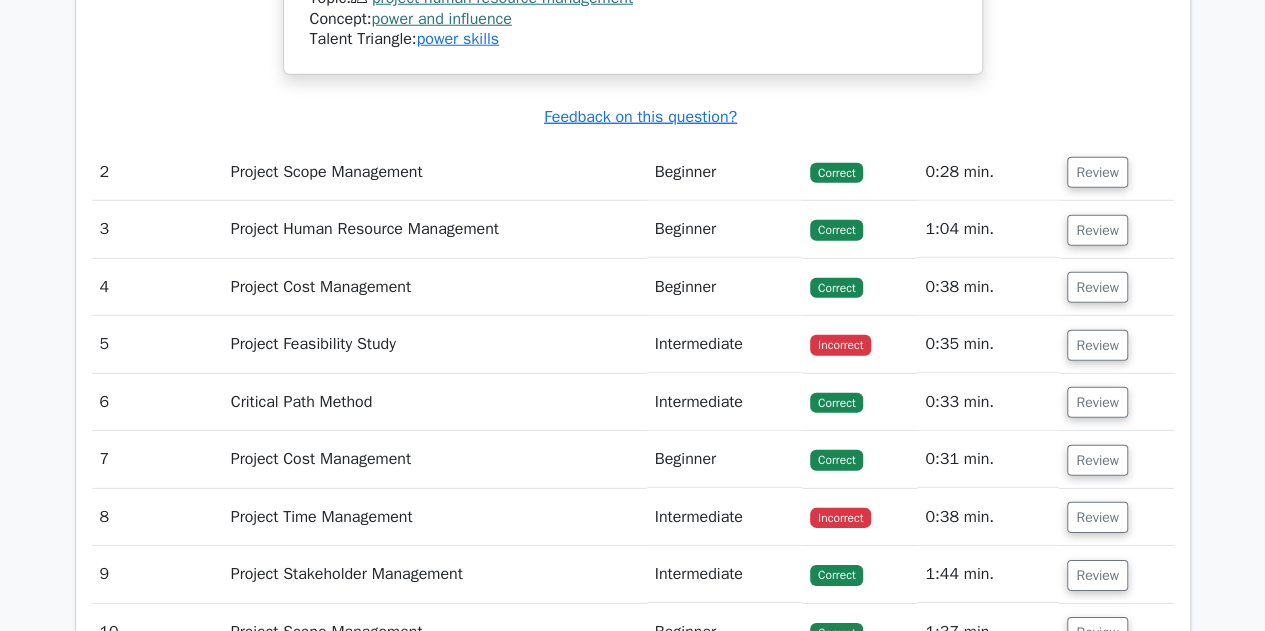 click on "Project Feasibility Study" at bounding box center (435, 344) 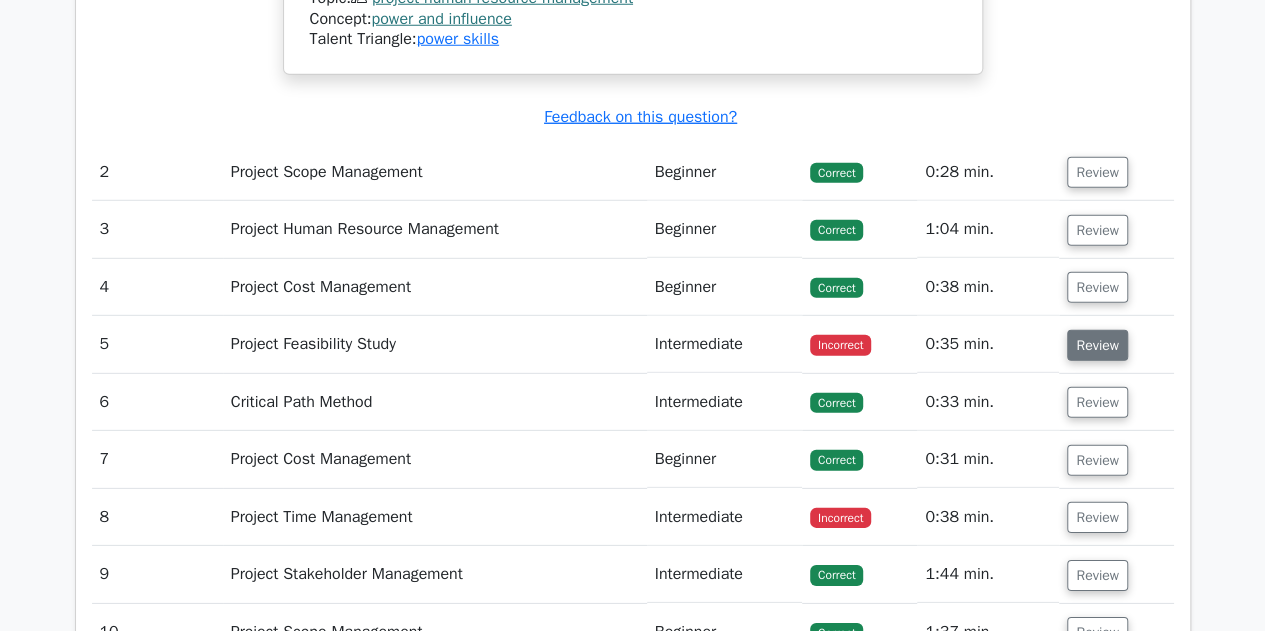 click on "Review" at bounding box center [1097, 345] 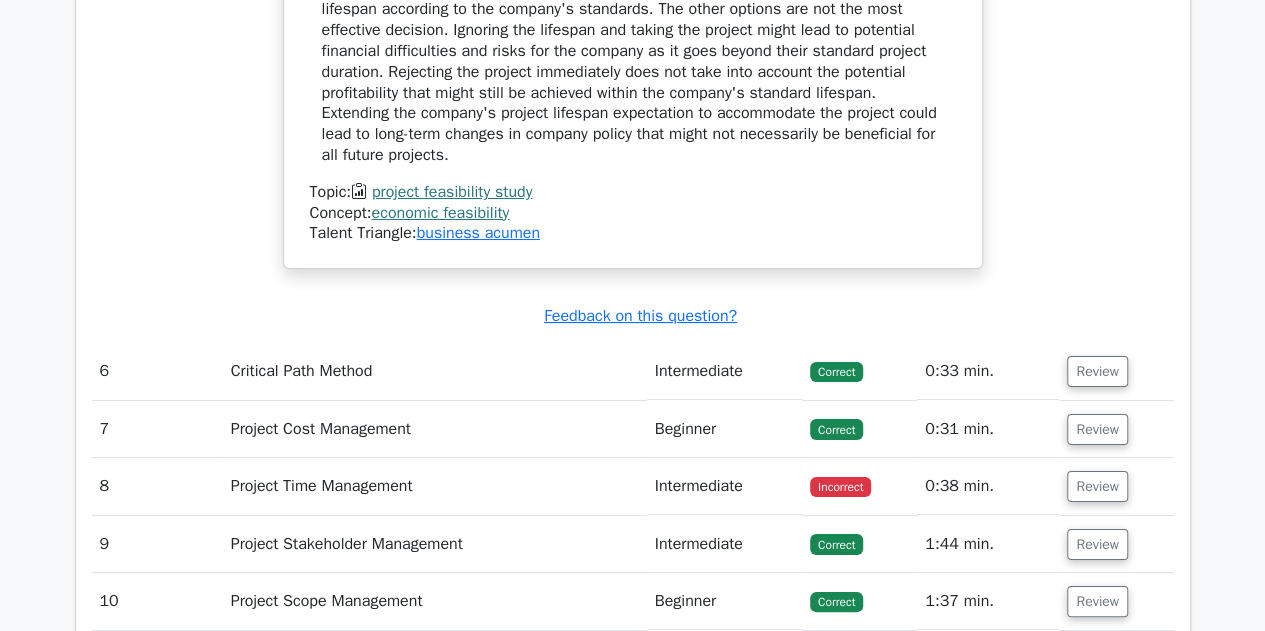 scroll, scrollTop: 3700, scrollLeft: 0, axis: vertical 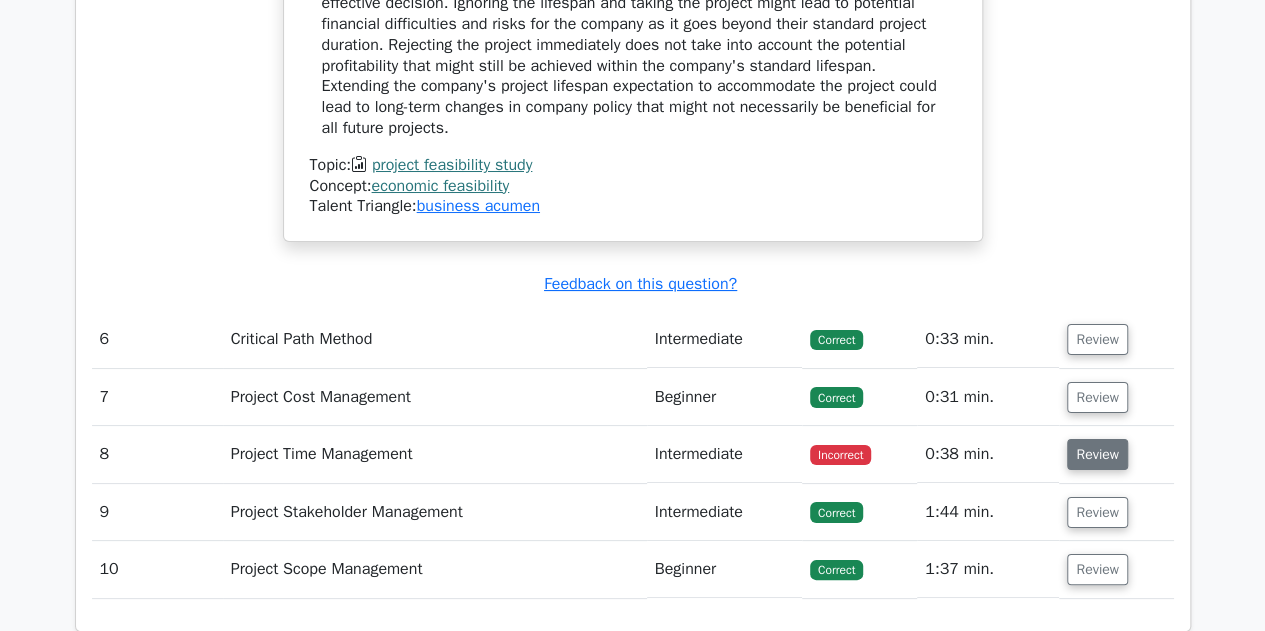 click on "Review" at bounding box center [1097, 454] 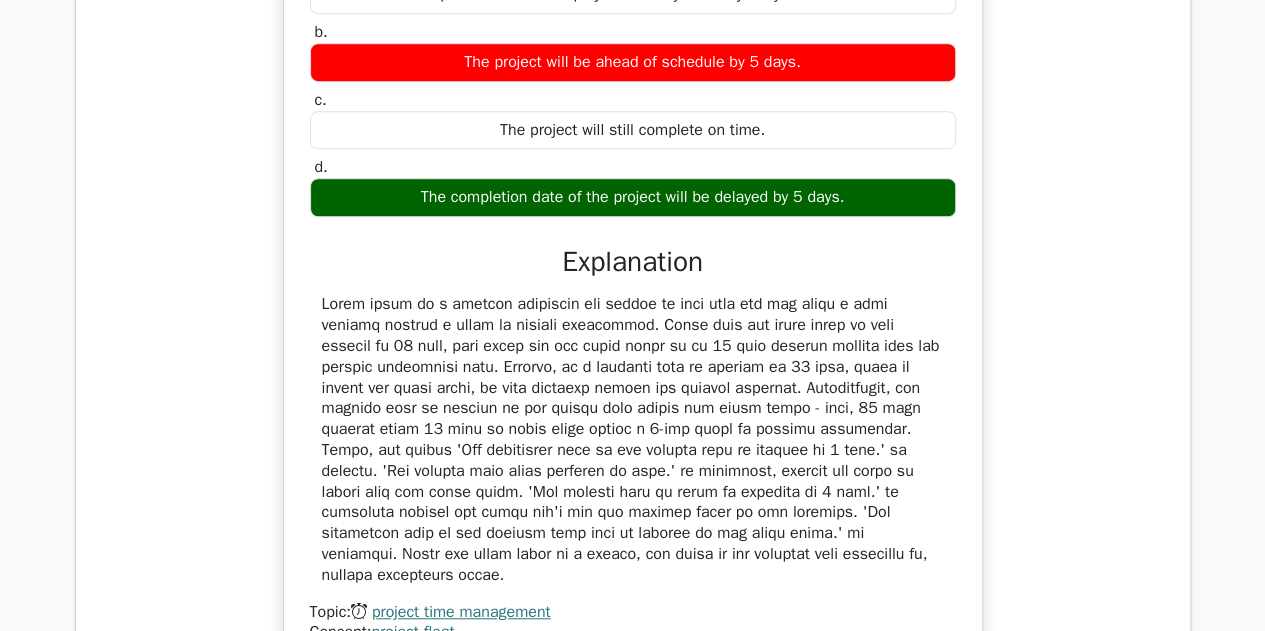 scroll, scrollTop: 4300, scrollLeft: 0, axis: vertical 